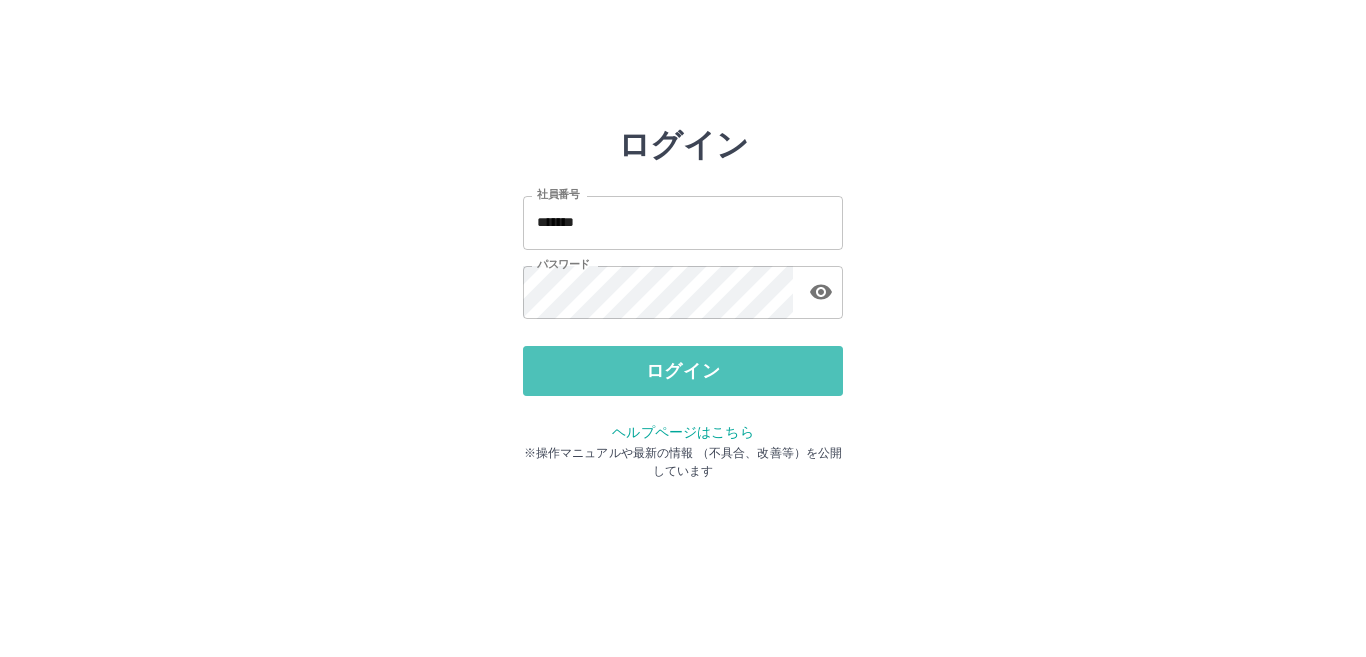 scroll, scrollTop: 0, scrollLeft: 0, axis: both 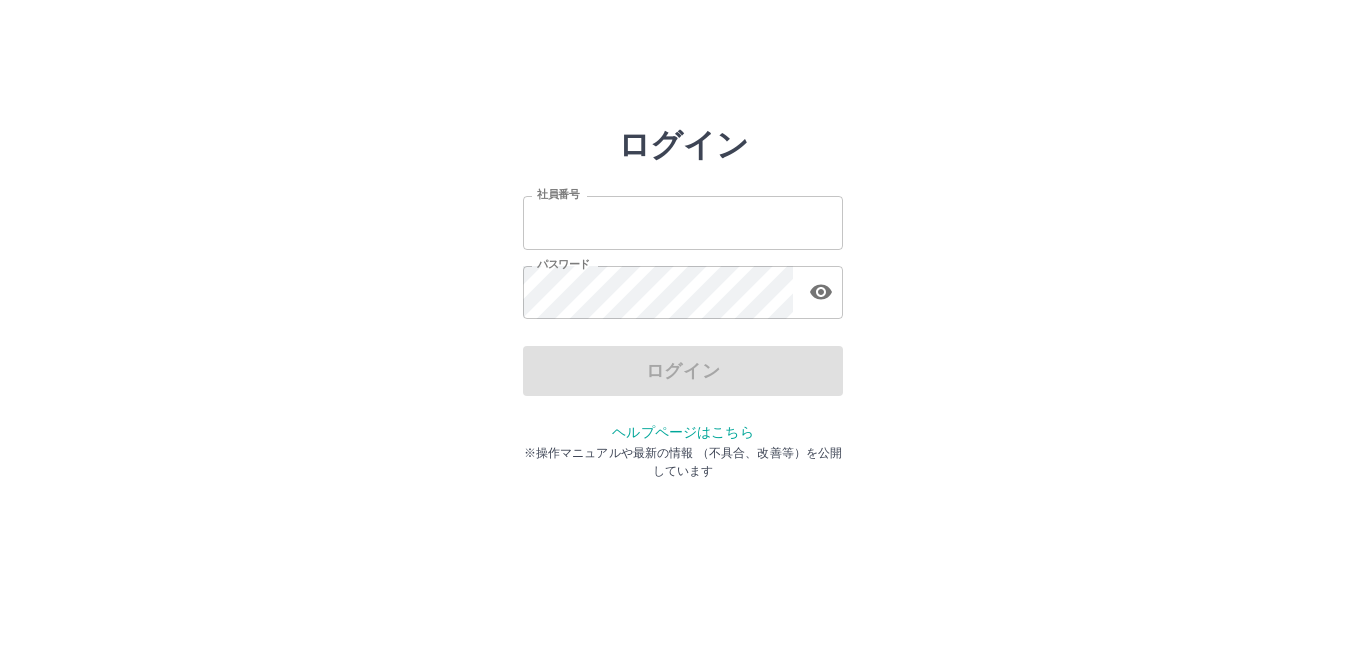 type on "*******" 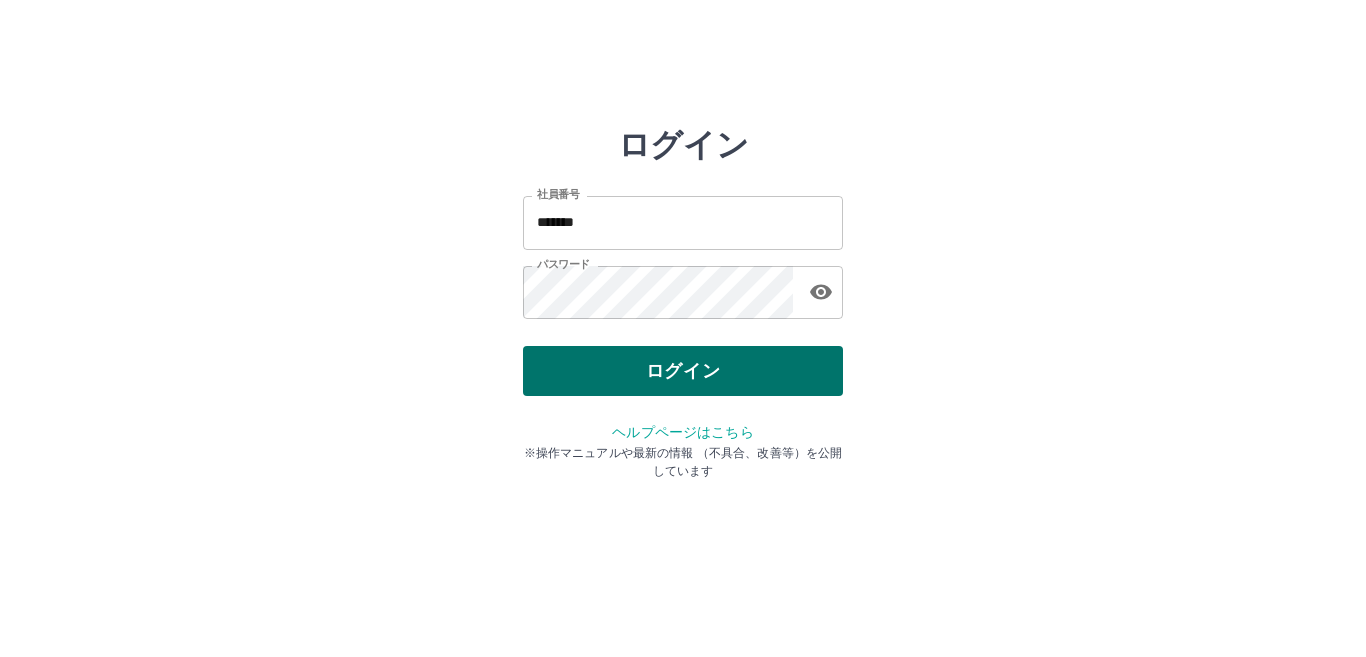 click on "ログイン" at bounding box center (683, 371) 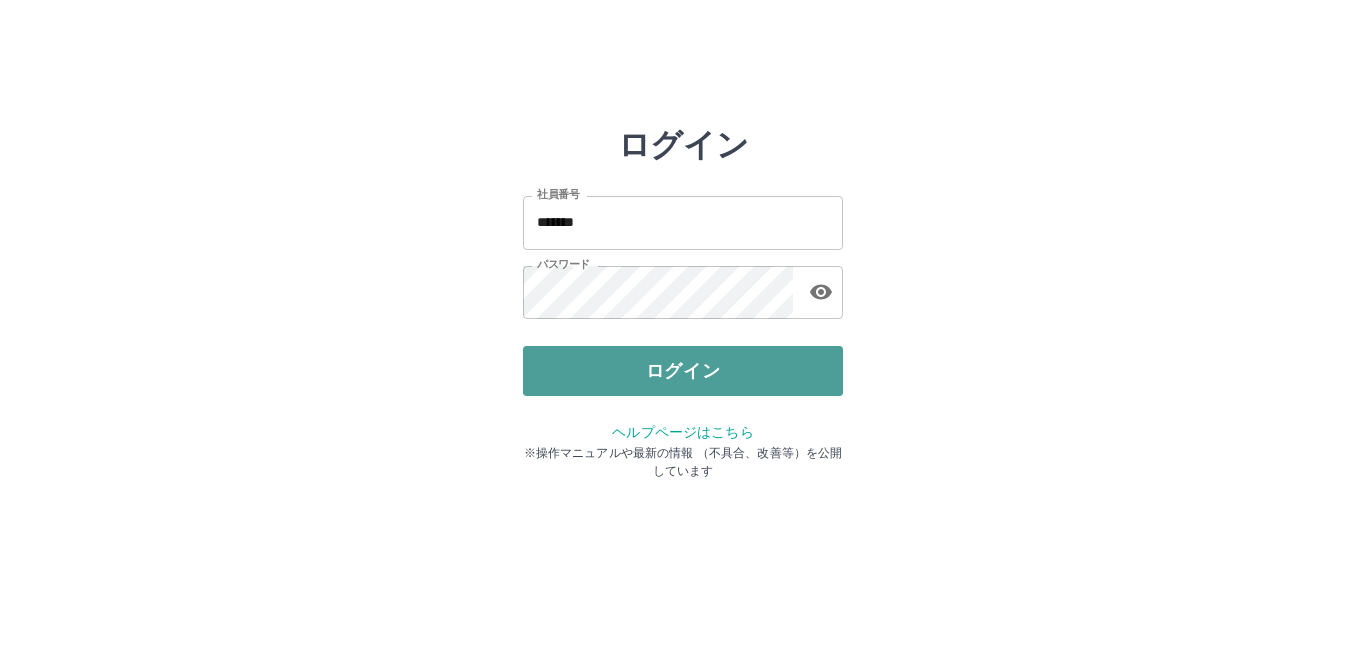 click on "ログイン" at bounding box center [683, 371] 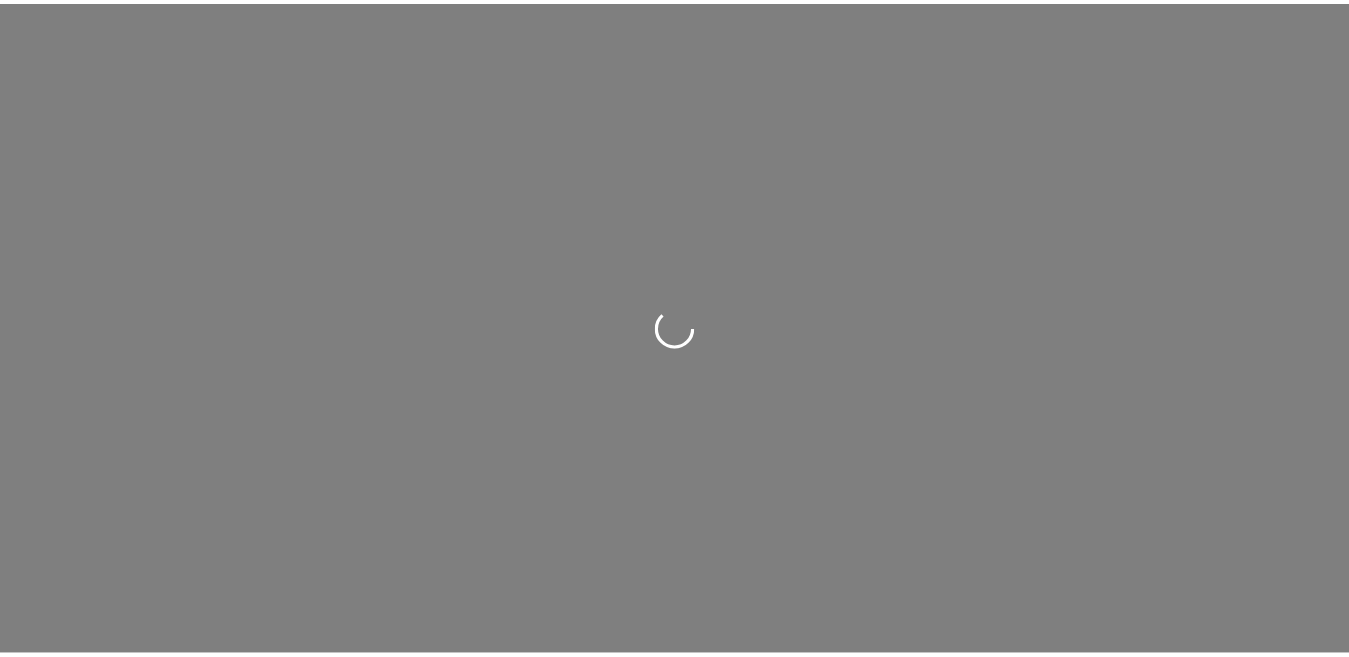 scroll, scrollTop: 0, scrollLeft: 0, axis: both 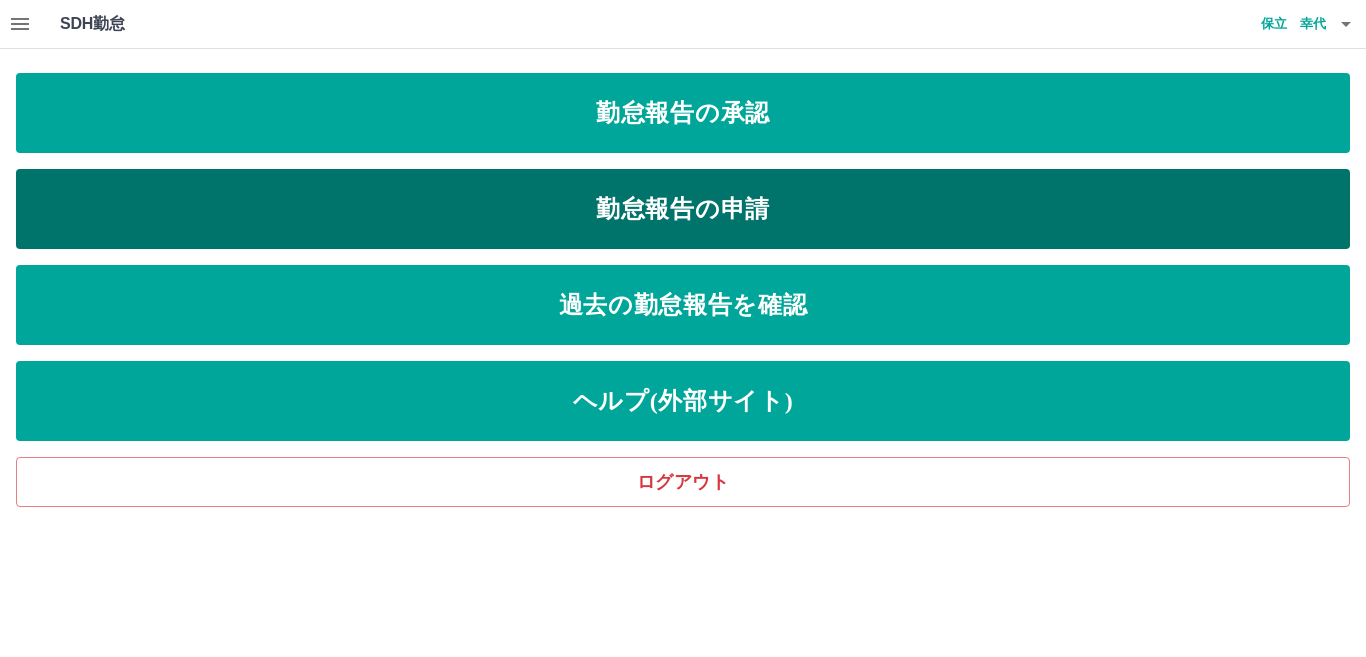 click on "勤怠報告の申請" at bounding box center [683, 209] 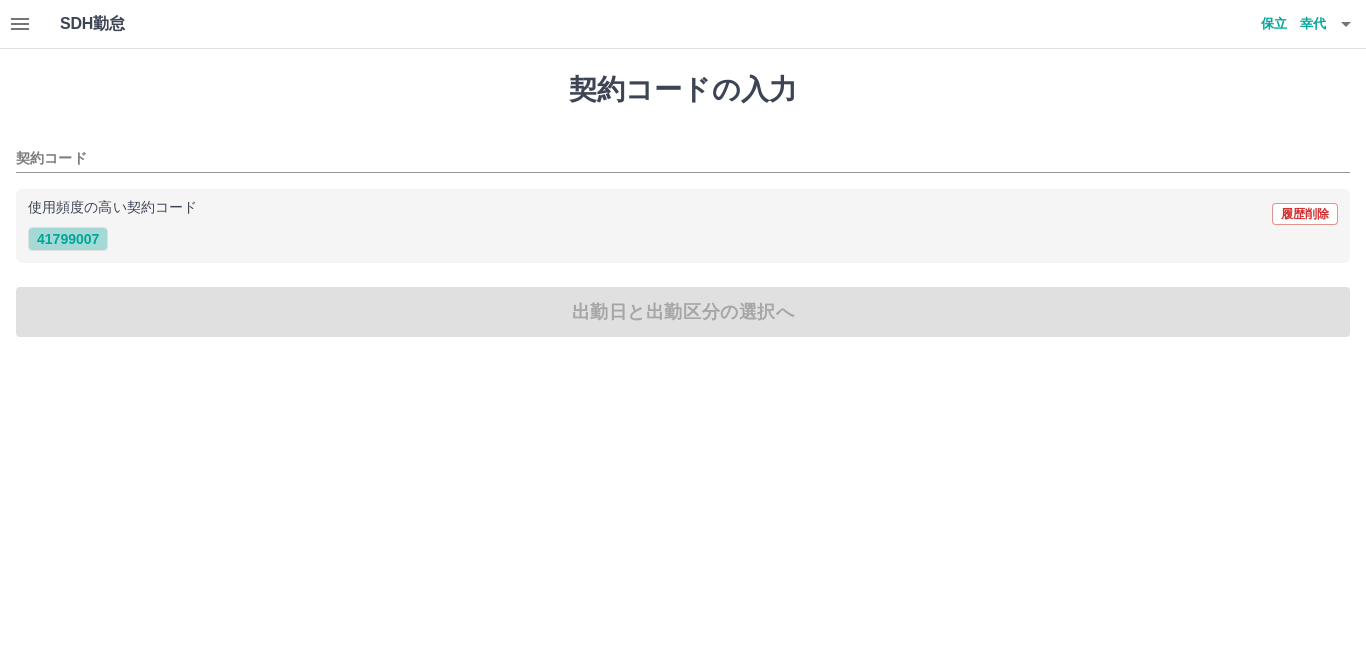 click on "41799007" at bounding box center (68, 239) 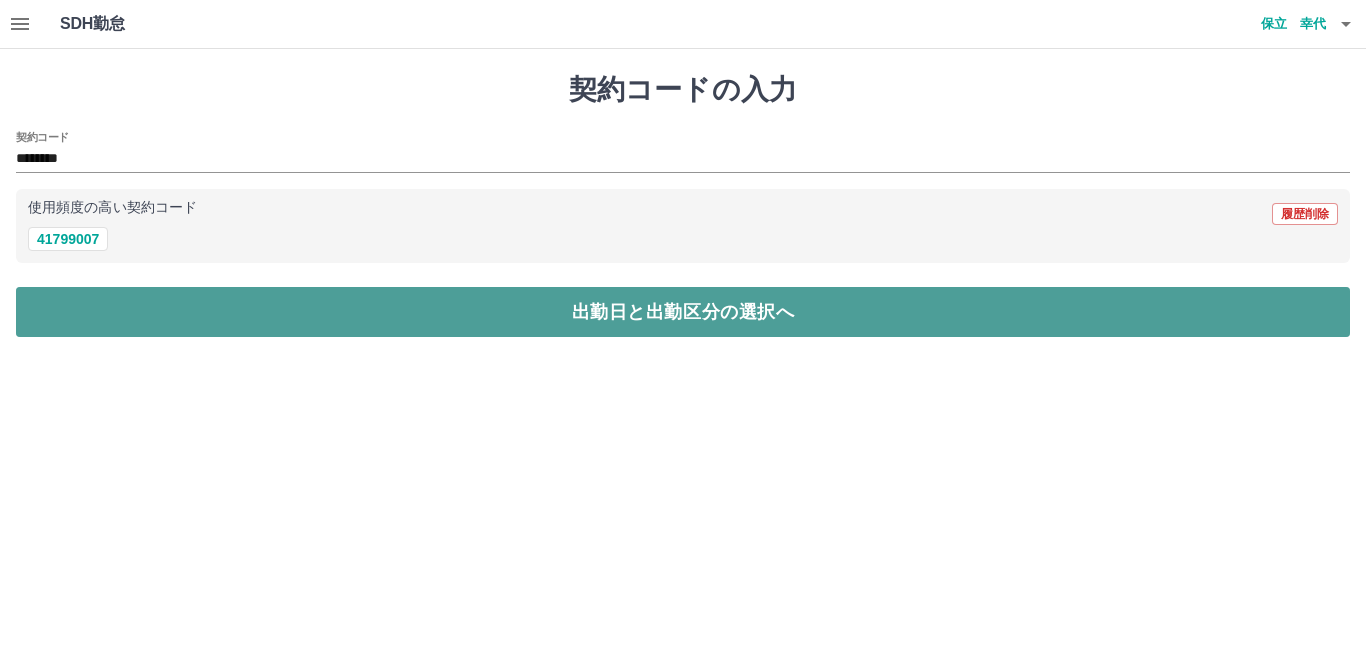 click on "出勤日と出勤区分の選択へ" at bounding box center (683, 312) 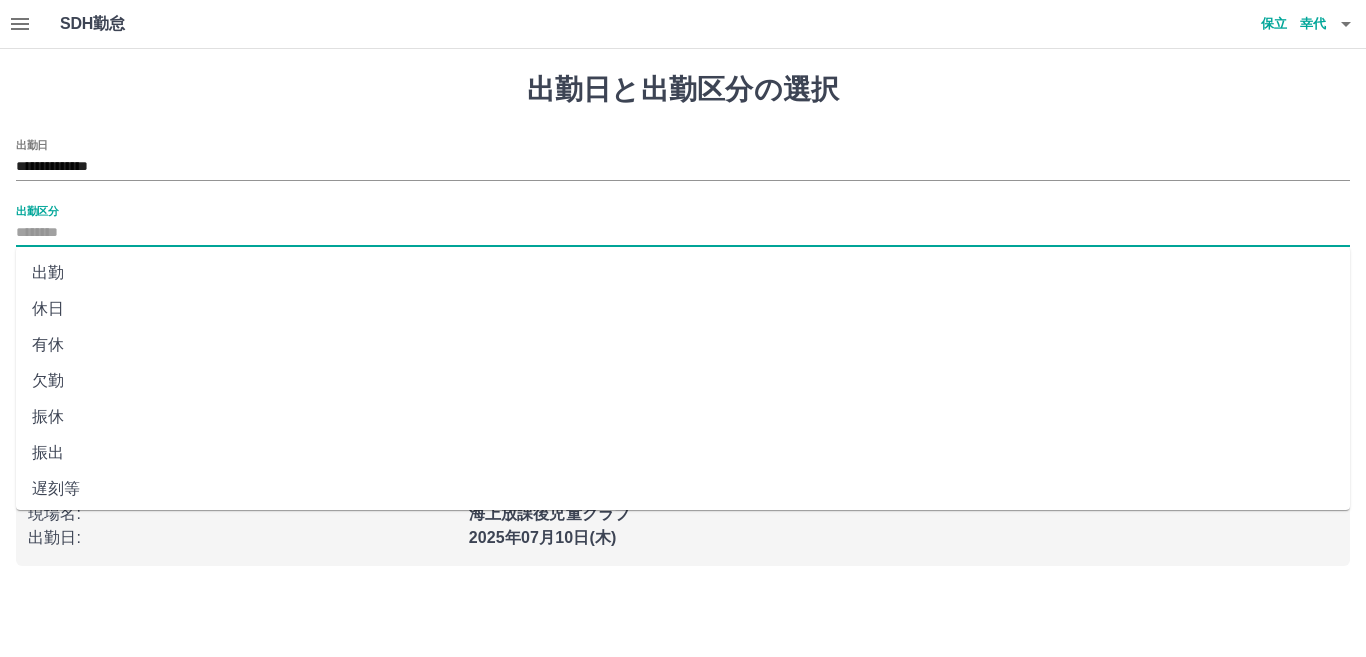 click on "出勤区分" at bounding box center [683, 233] 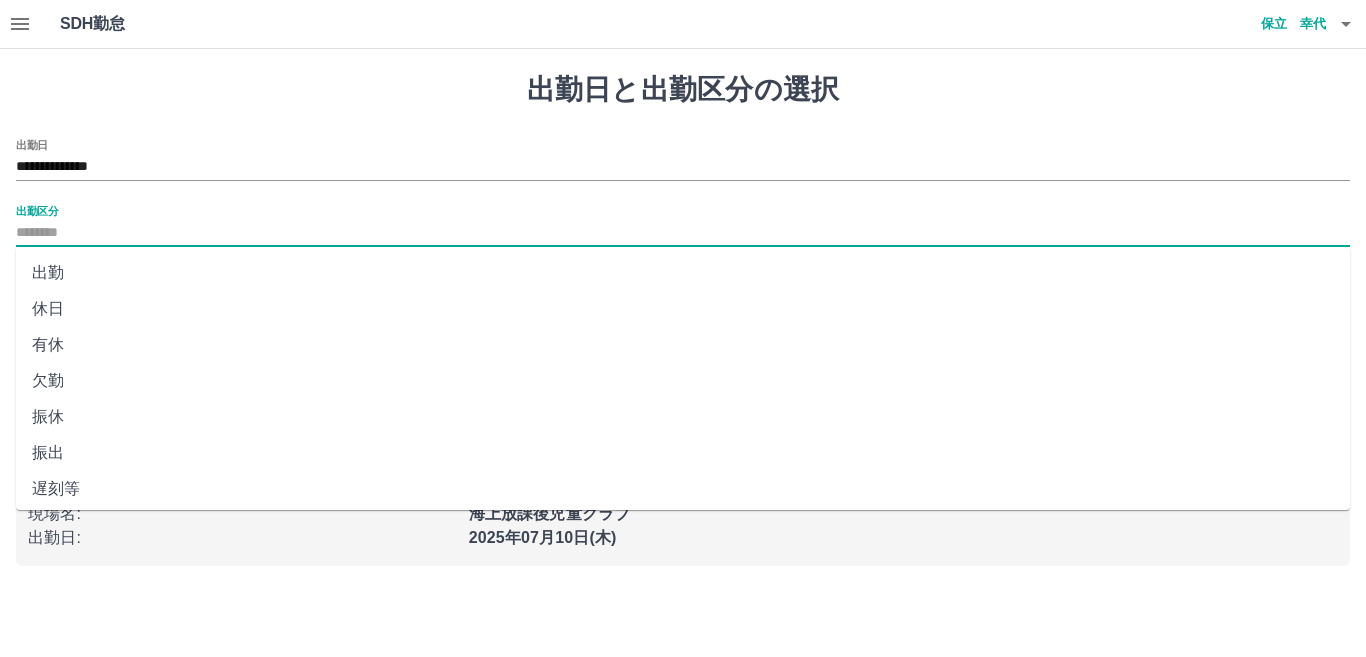 click on "出勤" at bounding box center (683, 273) 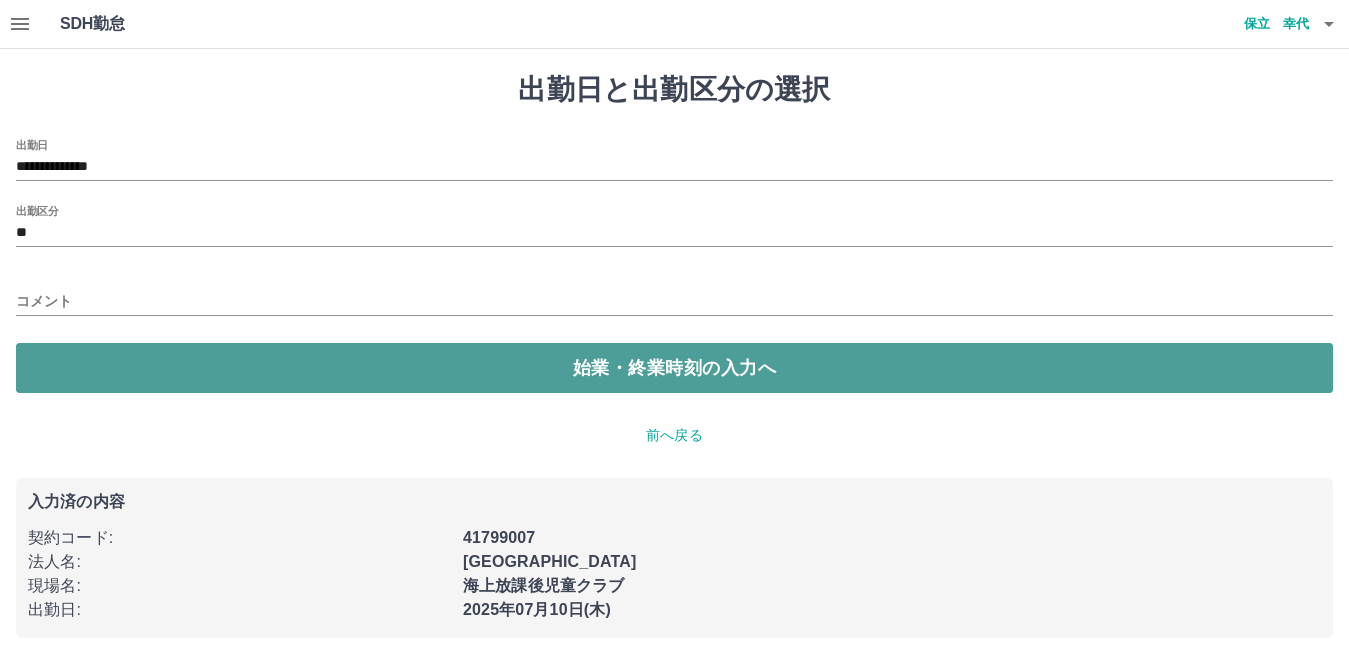 click on "始業・終業時刻の入力へ" at bounding box center (674, 368) 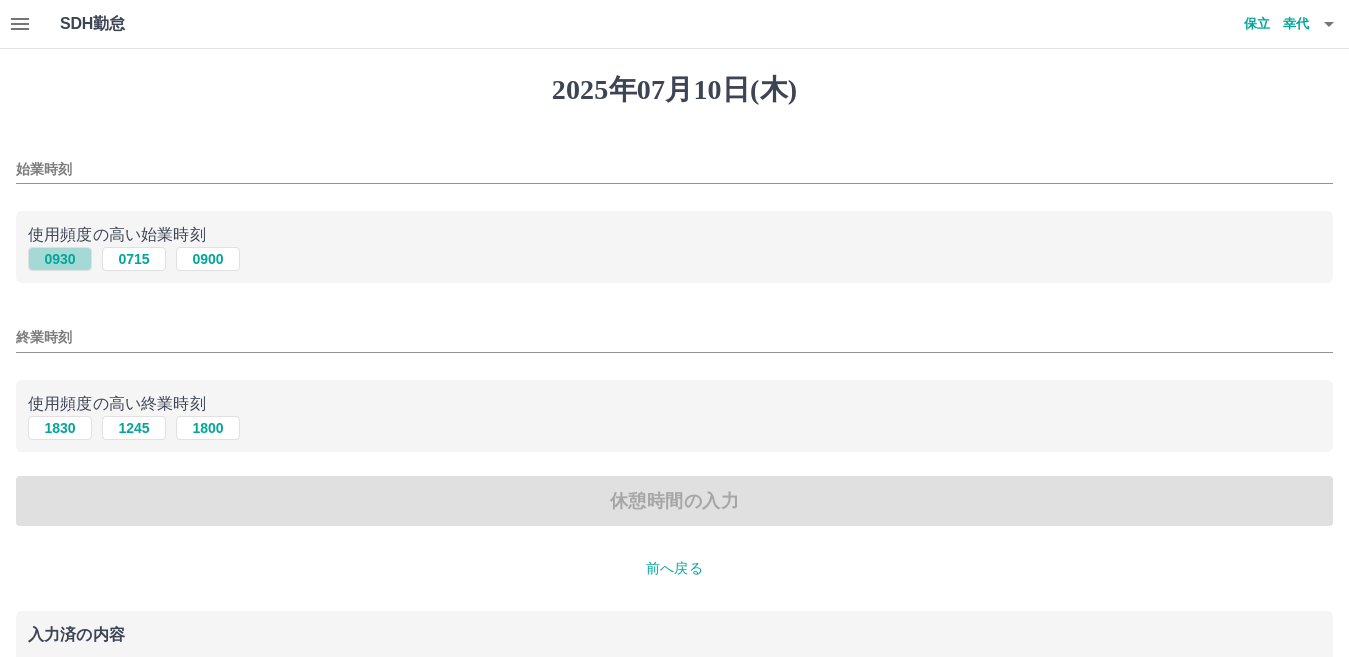 click on "0930" at bounding box center [60, 259] 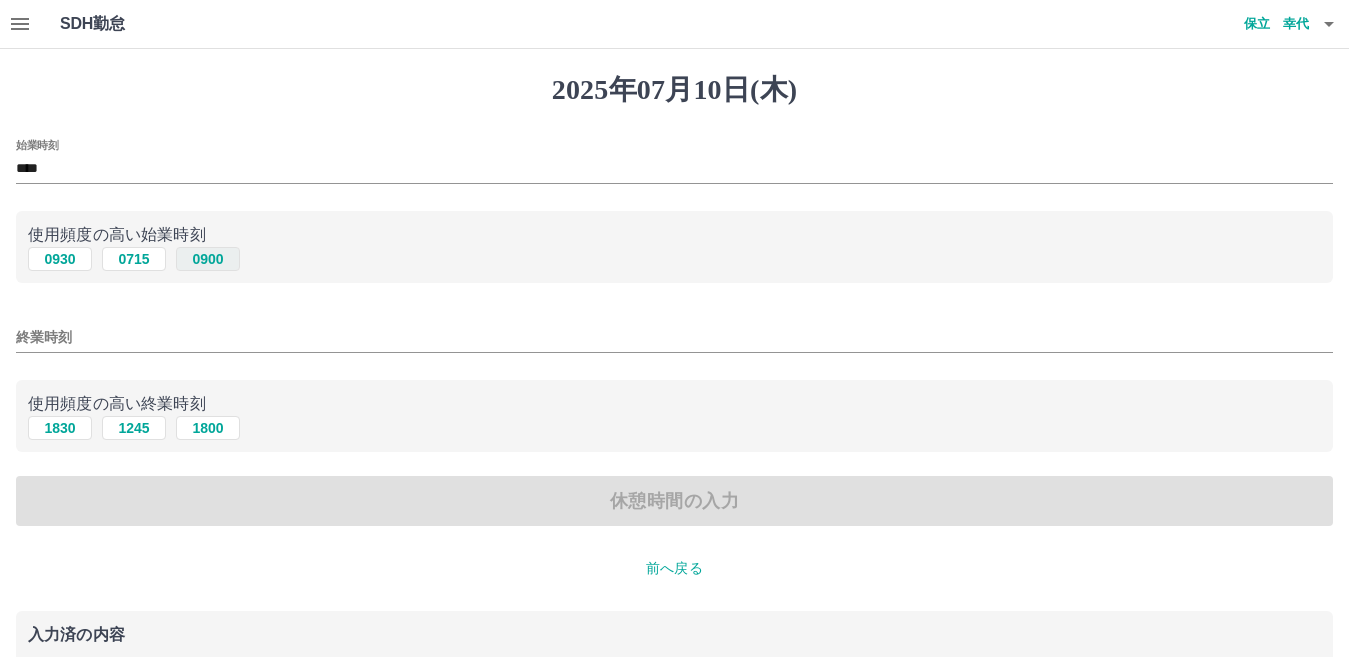 click on "0900" at bounding box center (208, 259) 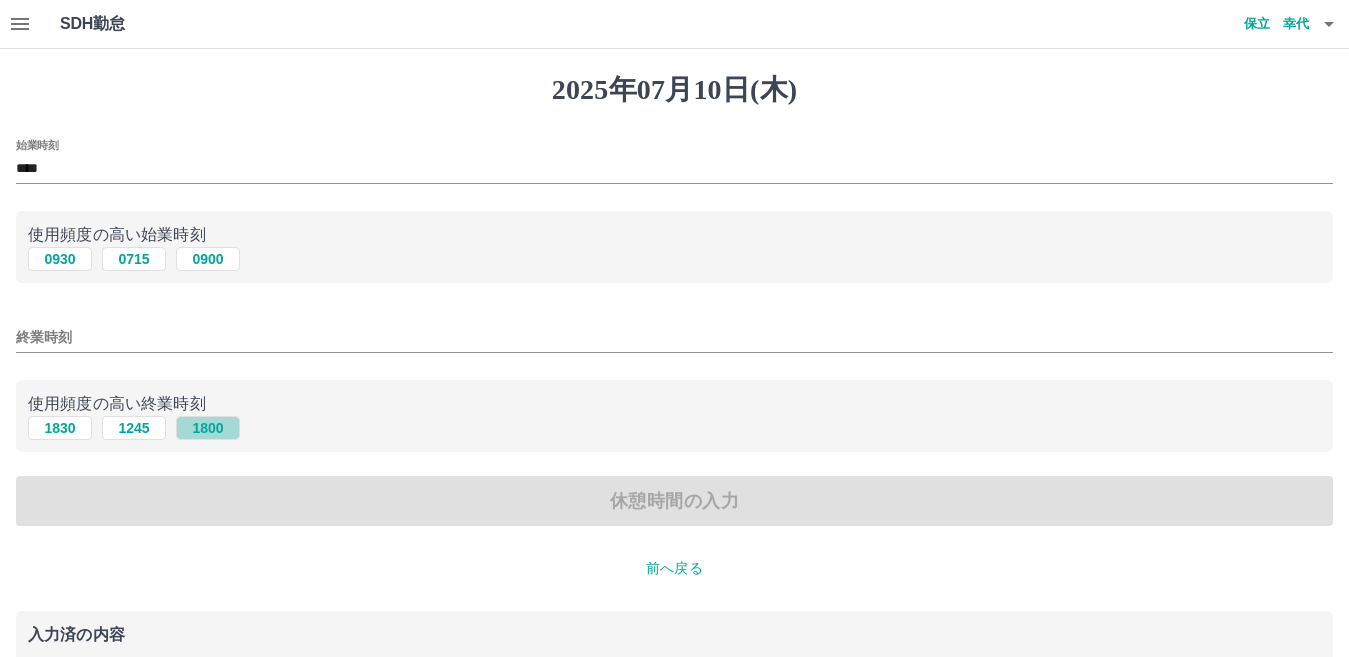 click on "1800" at bounding box center (208, 428) 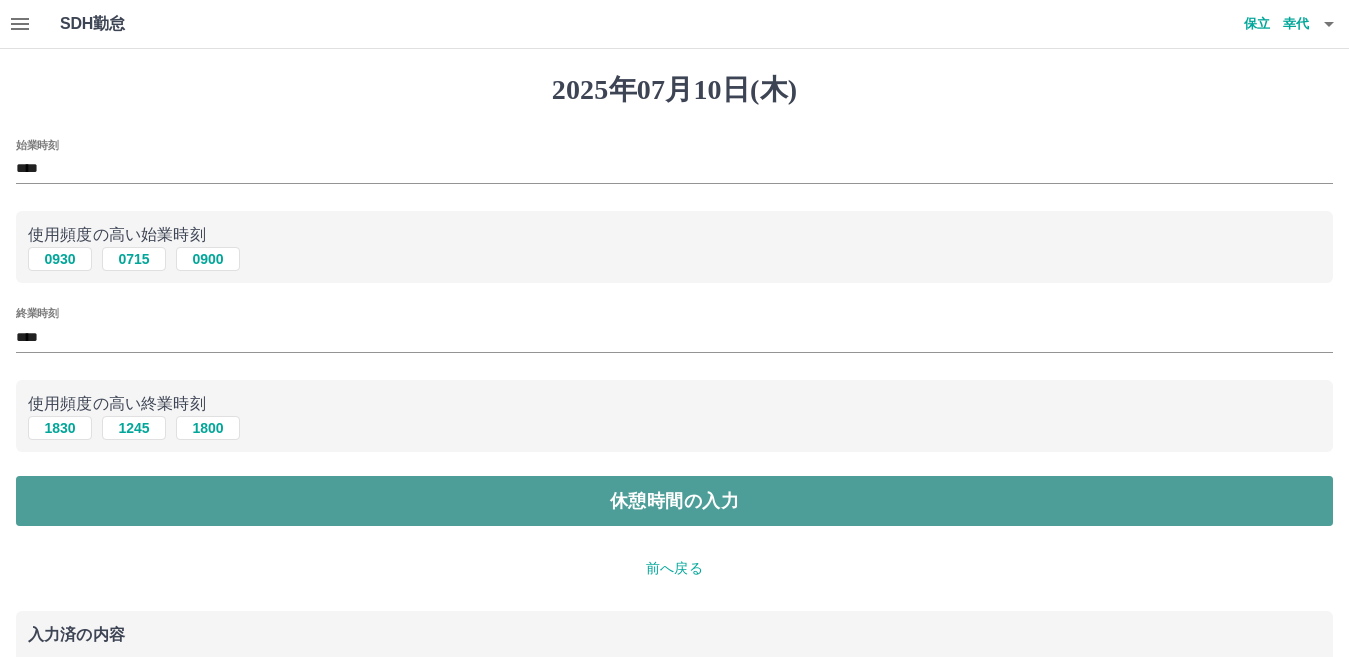 click on "休憩時間の入力" at bounding box center (674, 501) 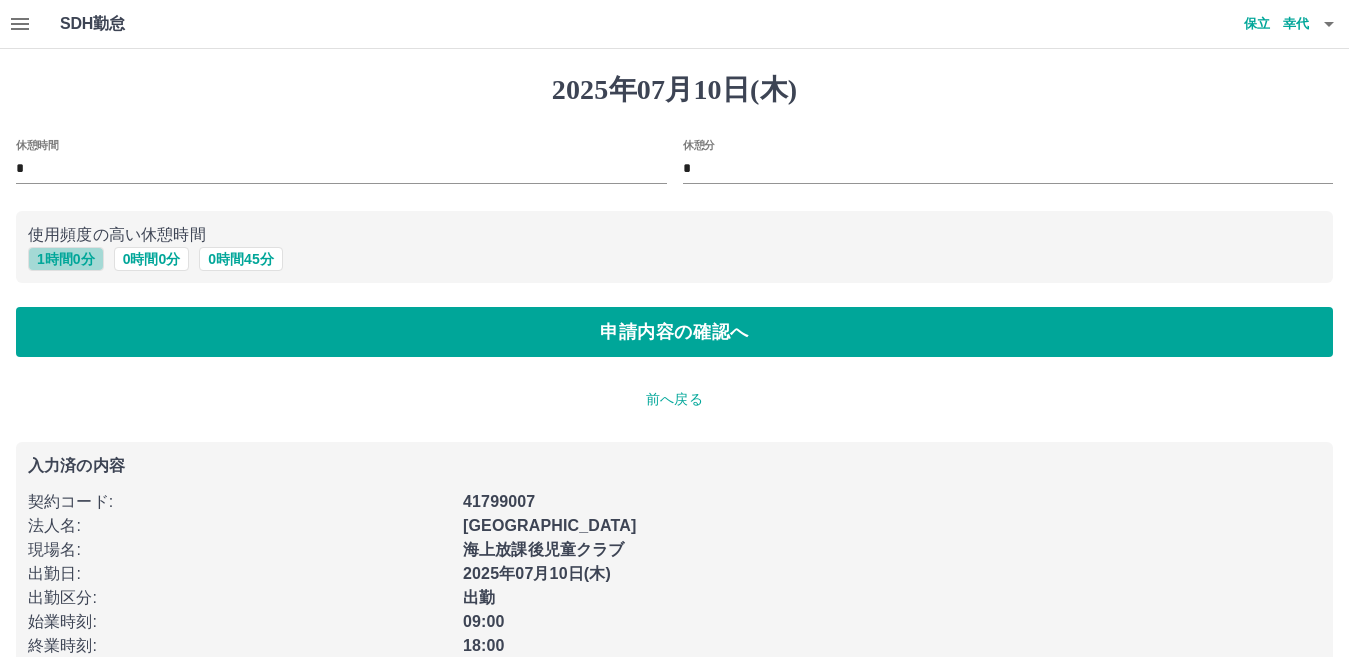 click on "1 時間 0 分" at bounding box center (66, 259) 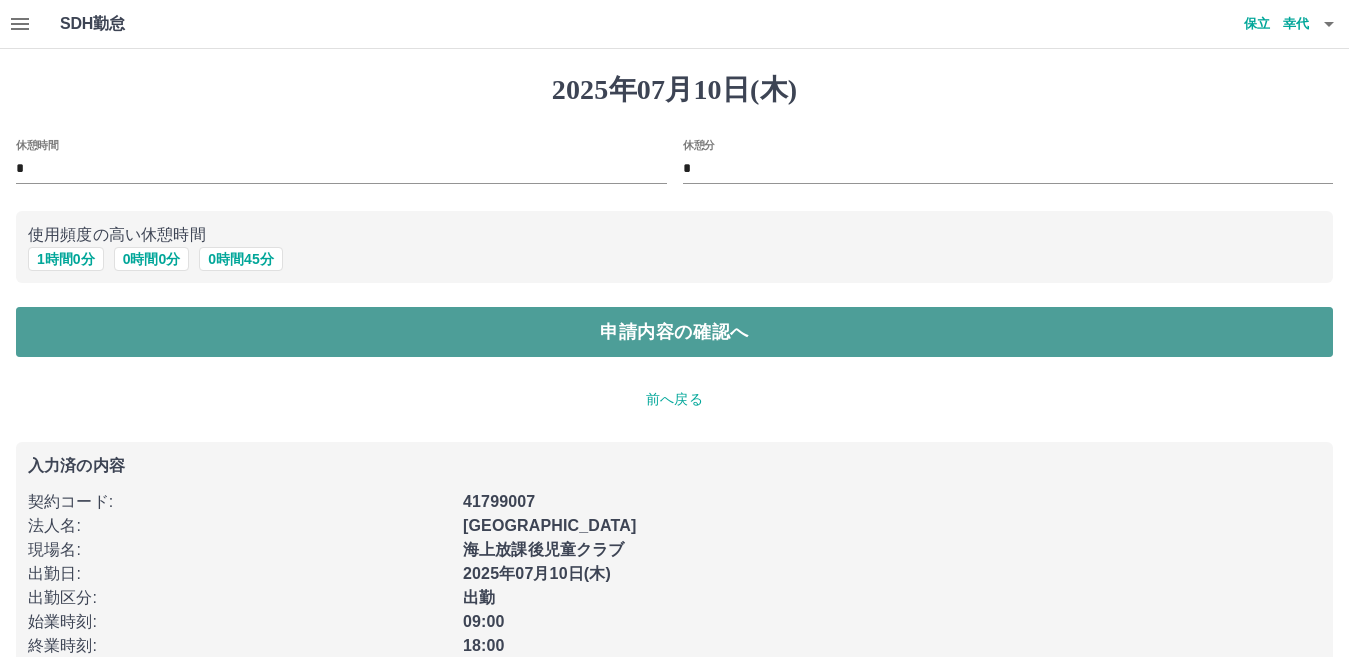 click on "申請内容の確認へ" at bounding box center [674, 332] 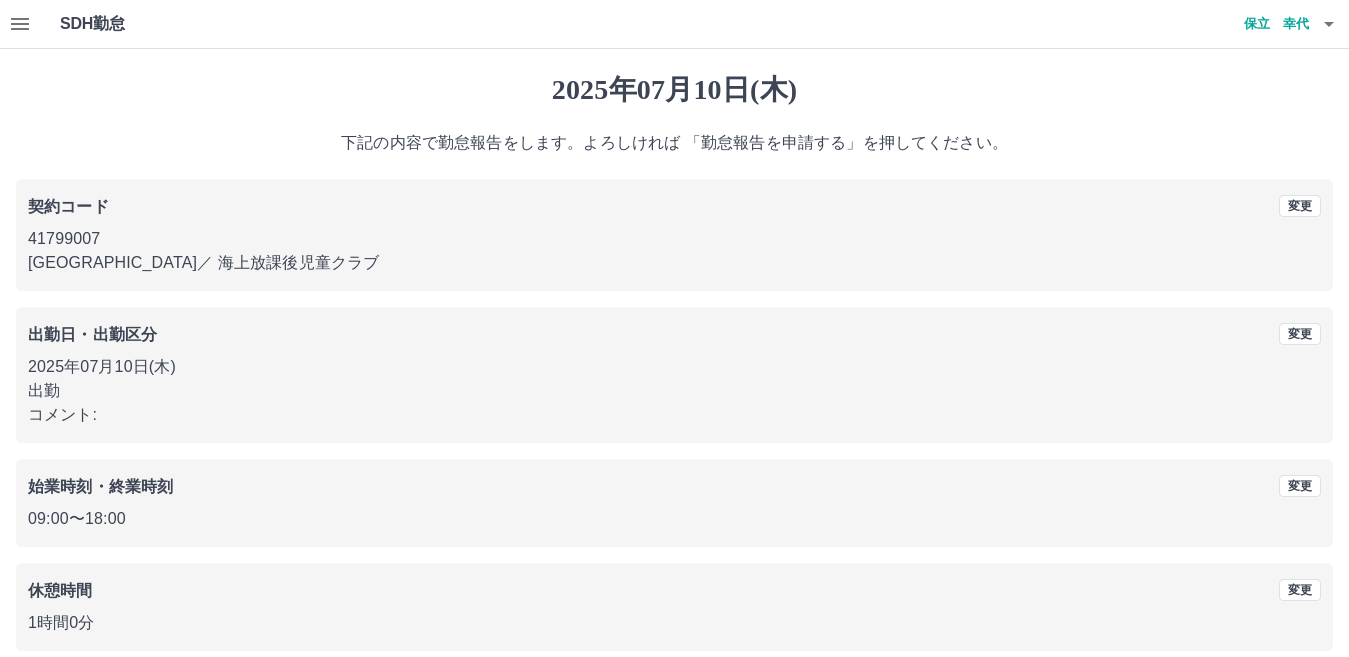 scroll, scrollTop: 92, scrollLeft: 0, axis: vertical 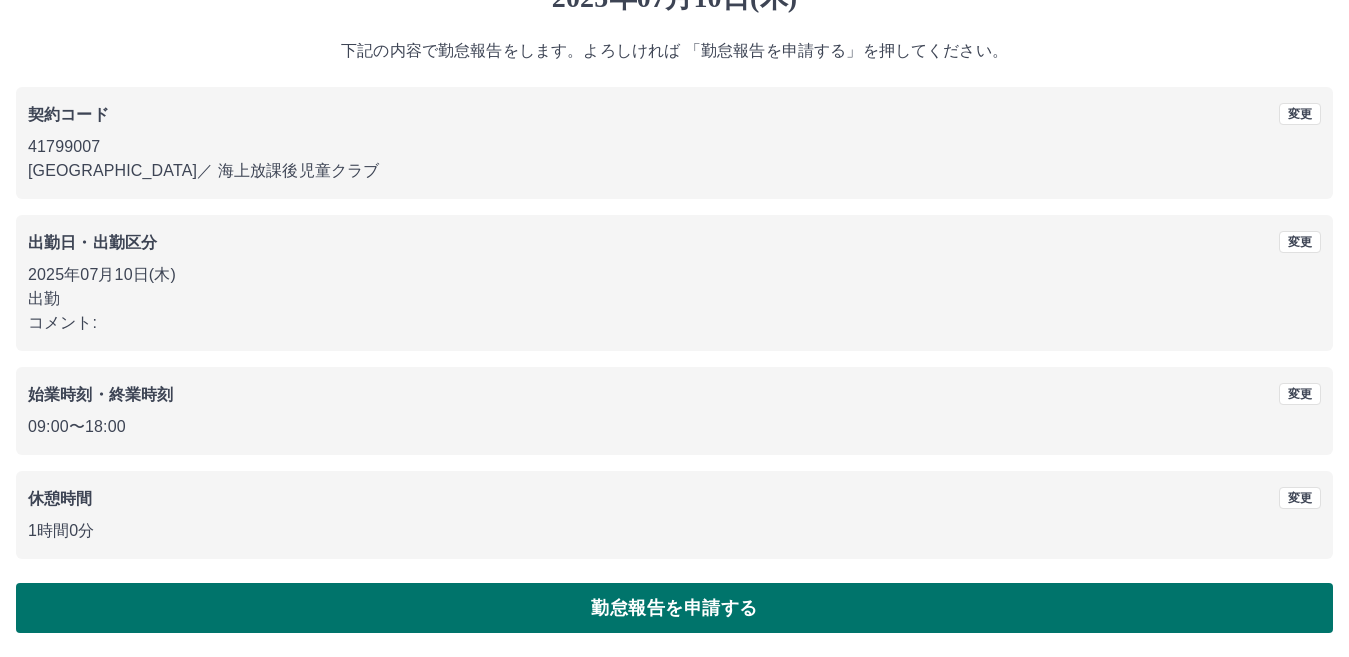 click on "勤怠報告を申請する" at bounding box center [674, 608] 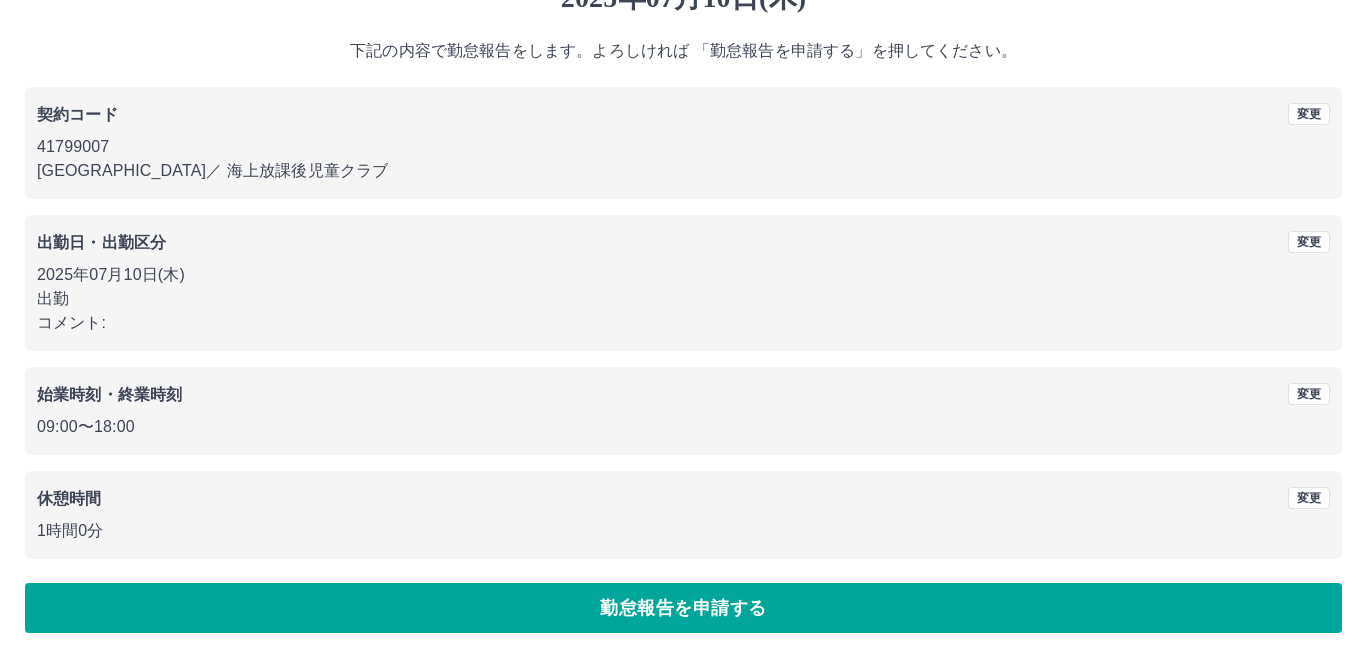 scroll, scrollTop: 0, scrollLeft: 0, axis: both 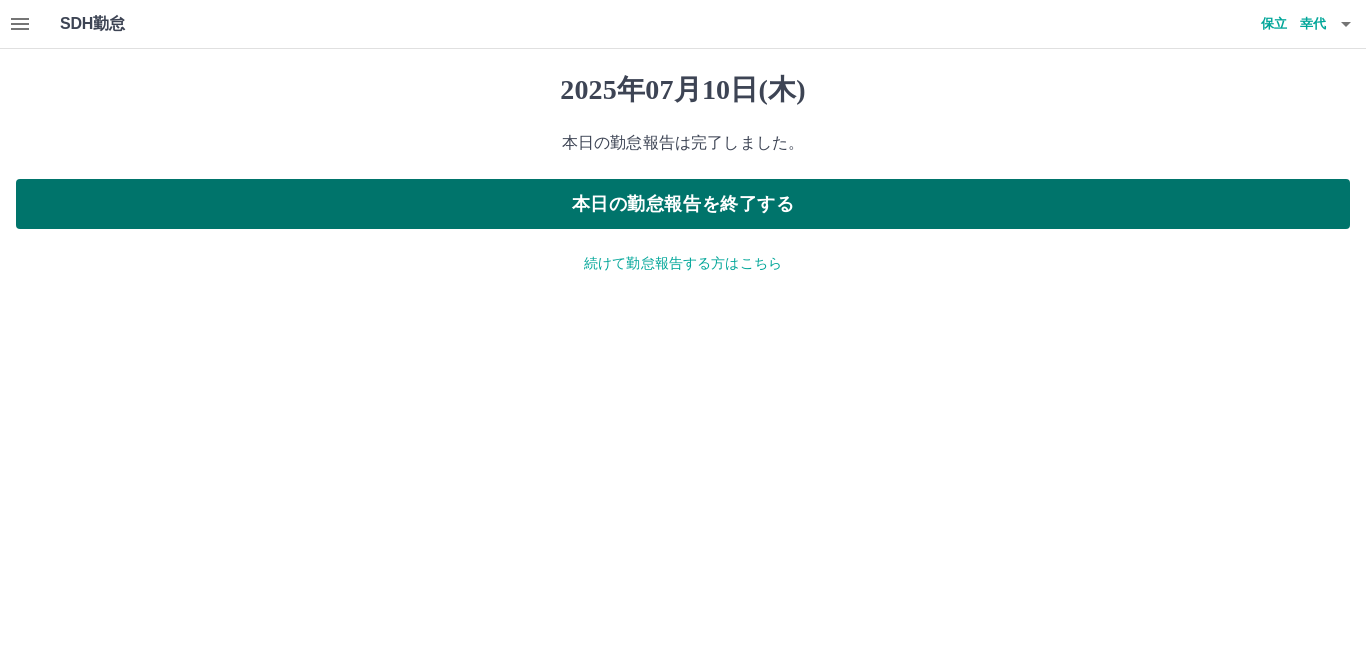 click on "本日の勤怠報告を終了する" at bounding box center (683, 204) 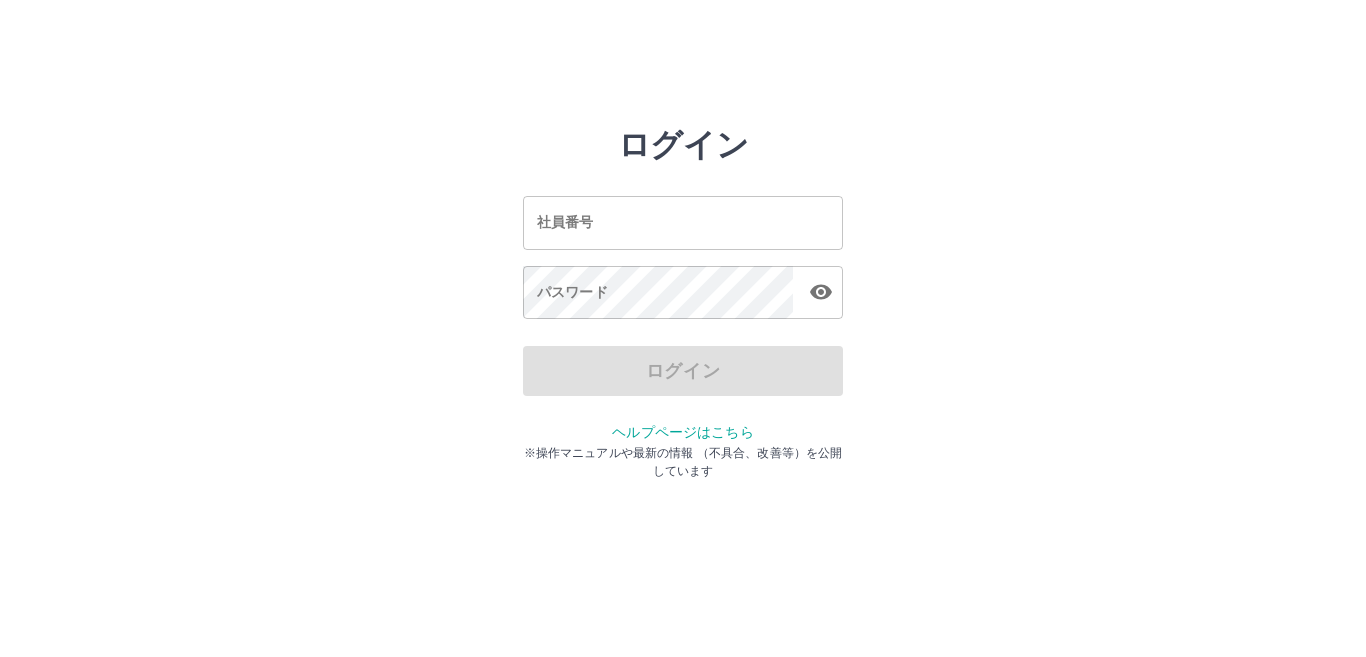 scroll, scrollTop: 0, scrollLeft: 0, axis: both 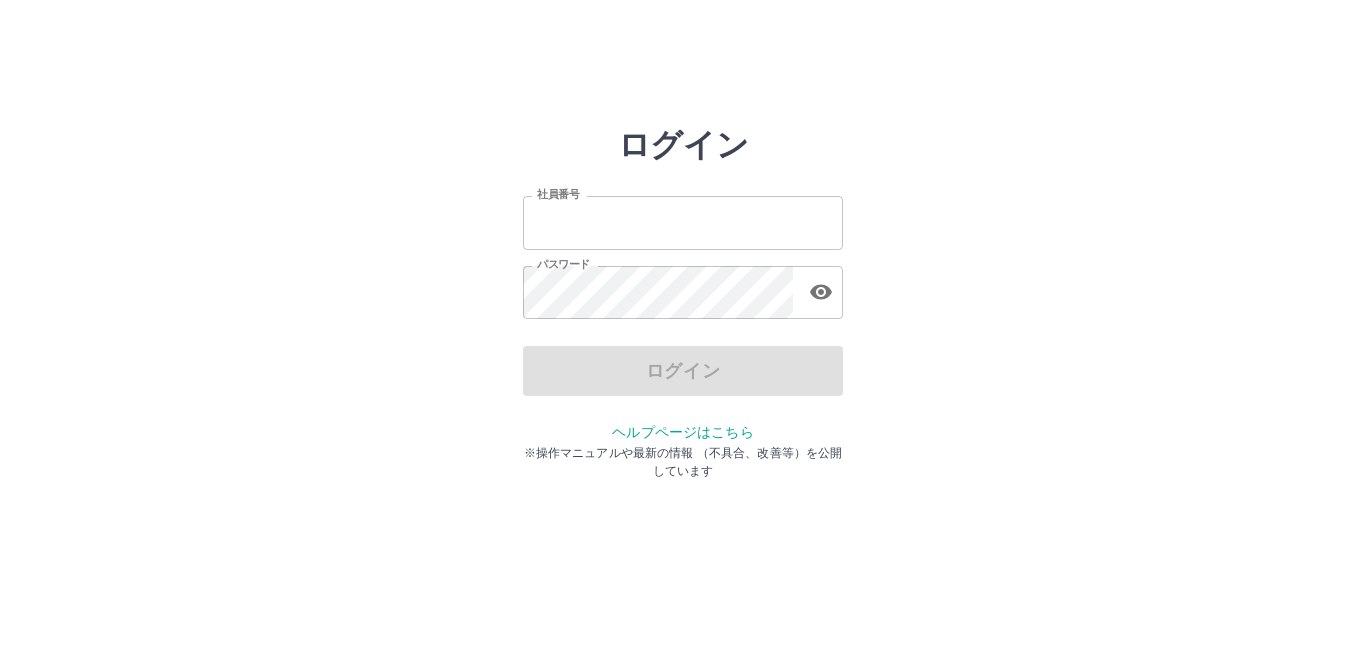 type on "*******" 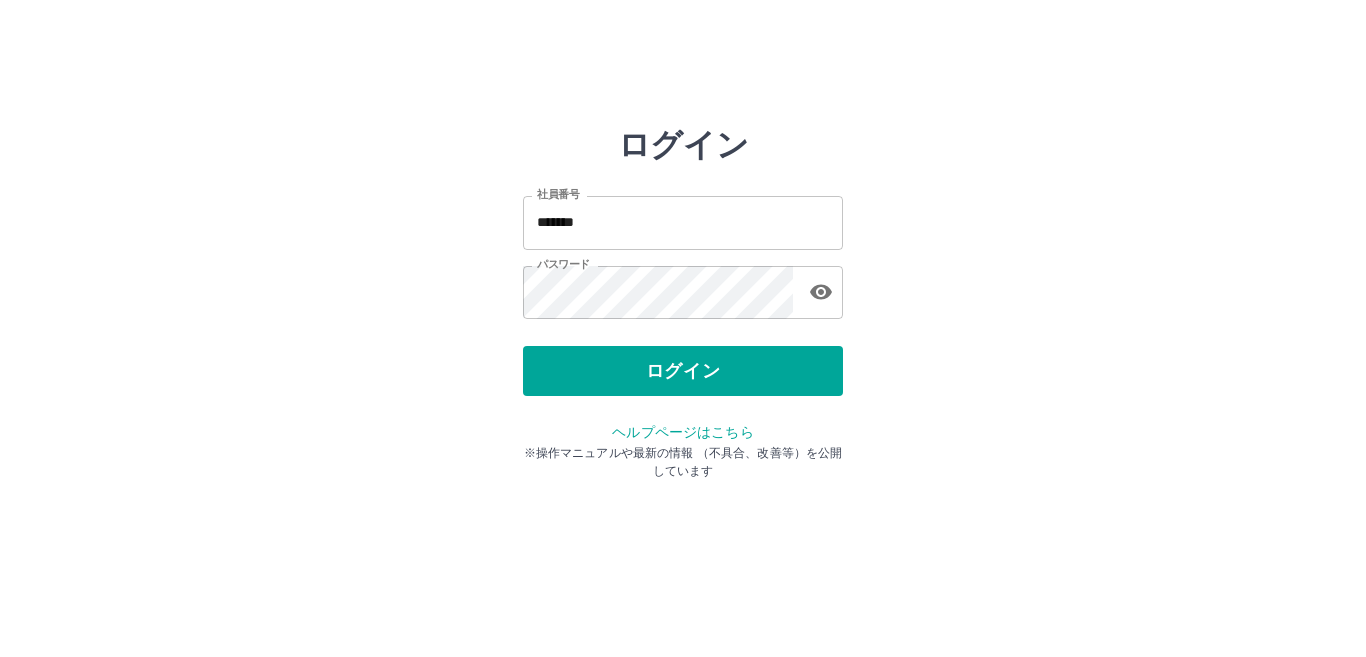 click on "ログイン" at bounding box center (683, 371) 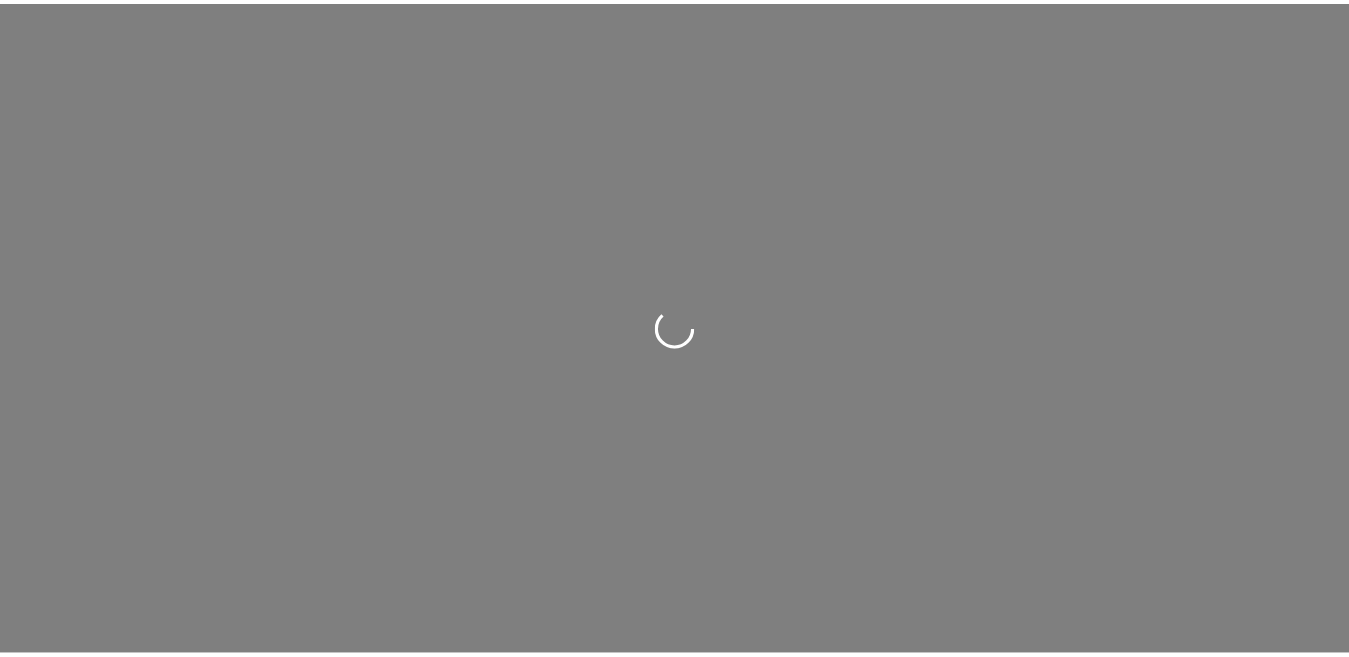 scroll, scrollTop: 0, scrollLeft: 0, axis: both 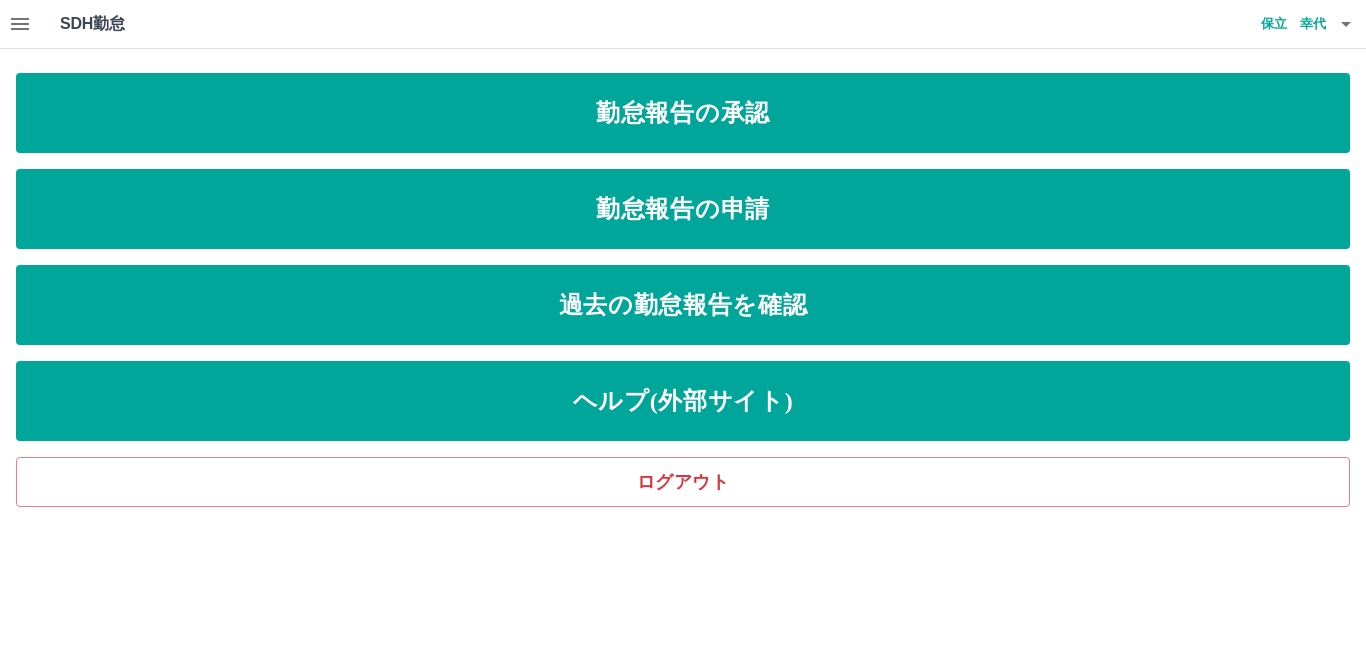 click on "SDH勤怠 [PERSON_NAME] 勤怠報告の承認 勤怠報告の申請 過去の勤怠報告を確認 ヘルプ(外部サイト) ログアウト SDH勤怠" at bounding box center [683, 253] 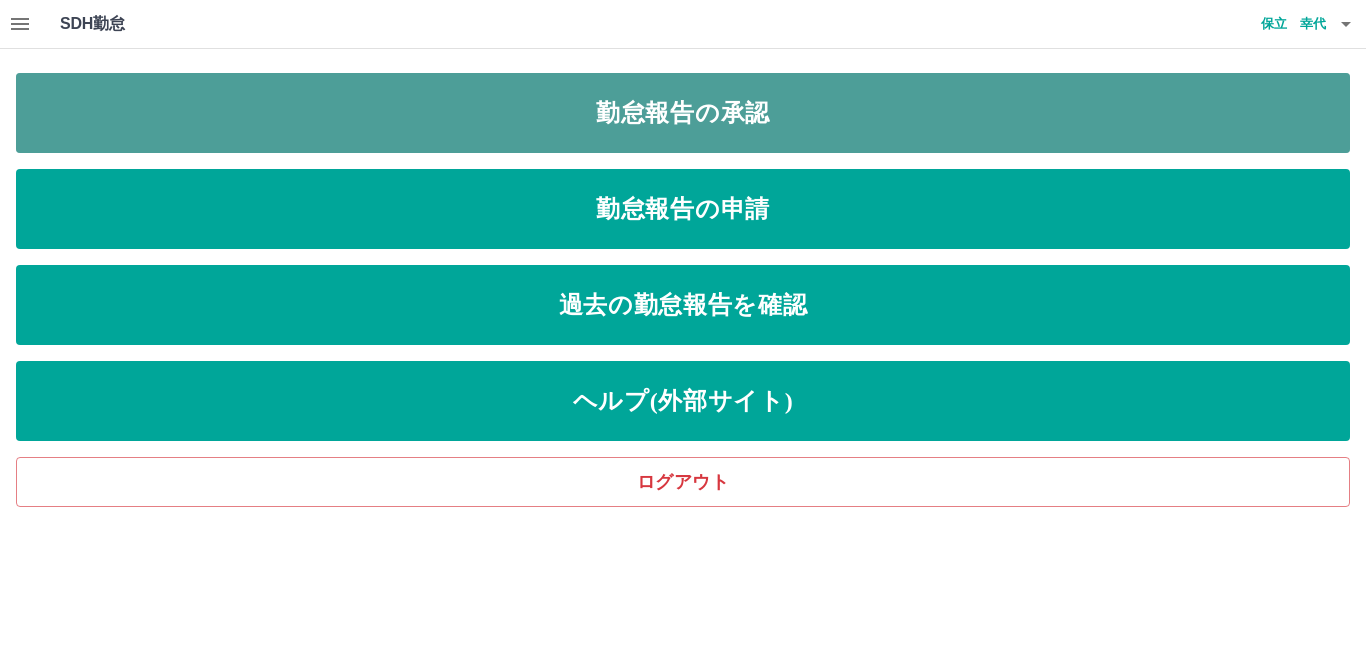 click on "勤怠報告の承認" at bounding box center (683, 113) 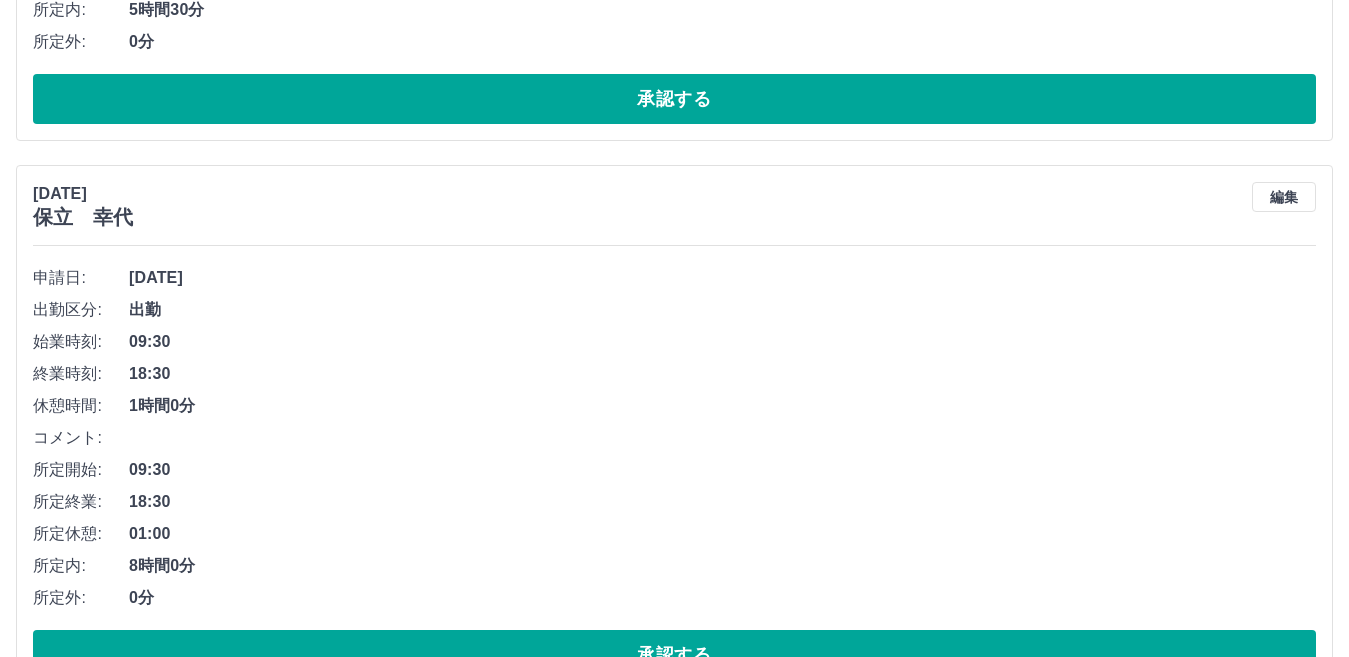 scroll, scrollTop: 2300, scrollLeft: 0, axis: vertical 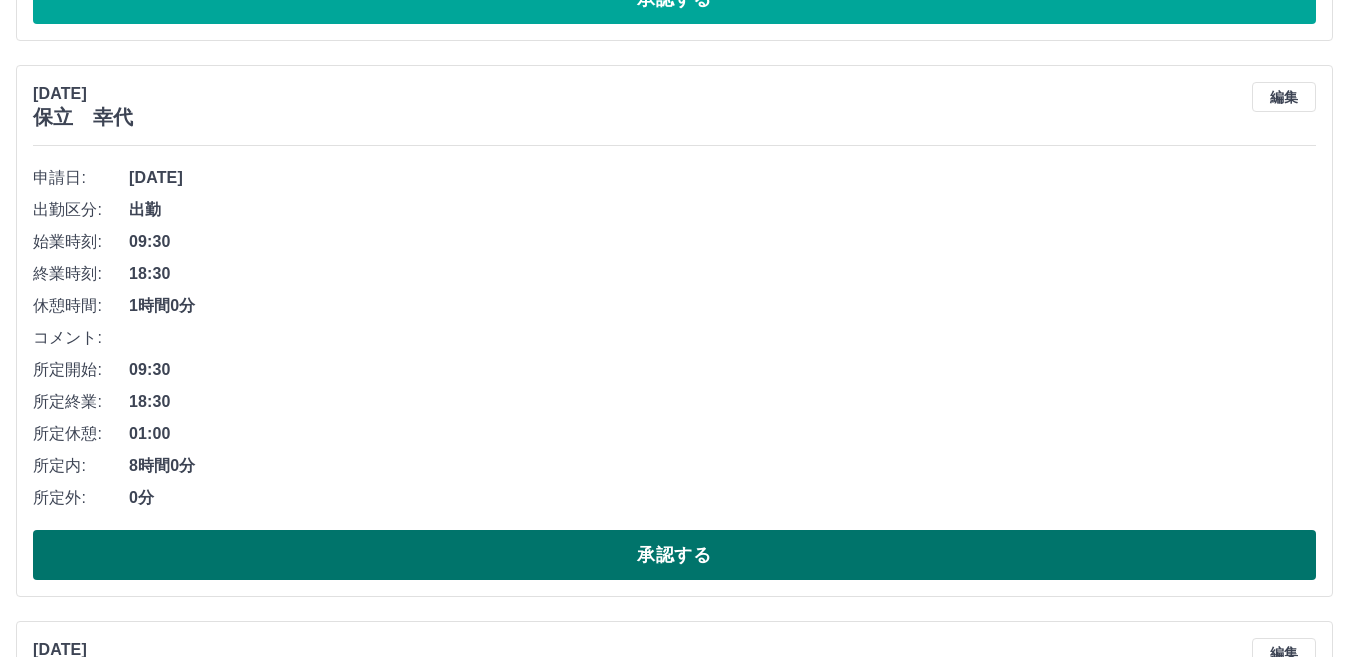 click on "承認する" at bounding box center [674, 555] 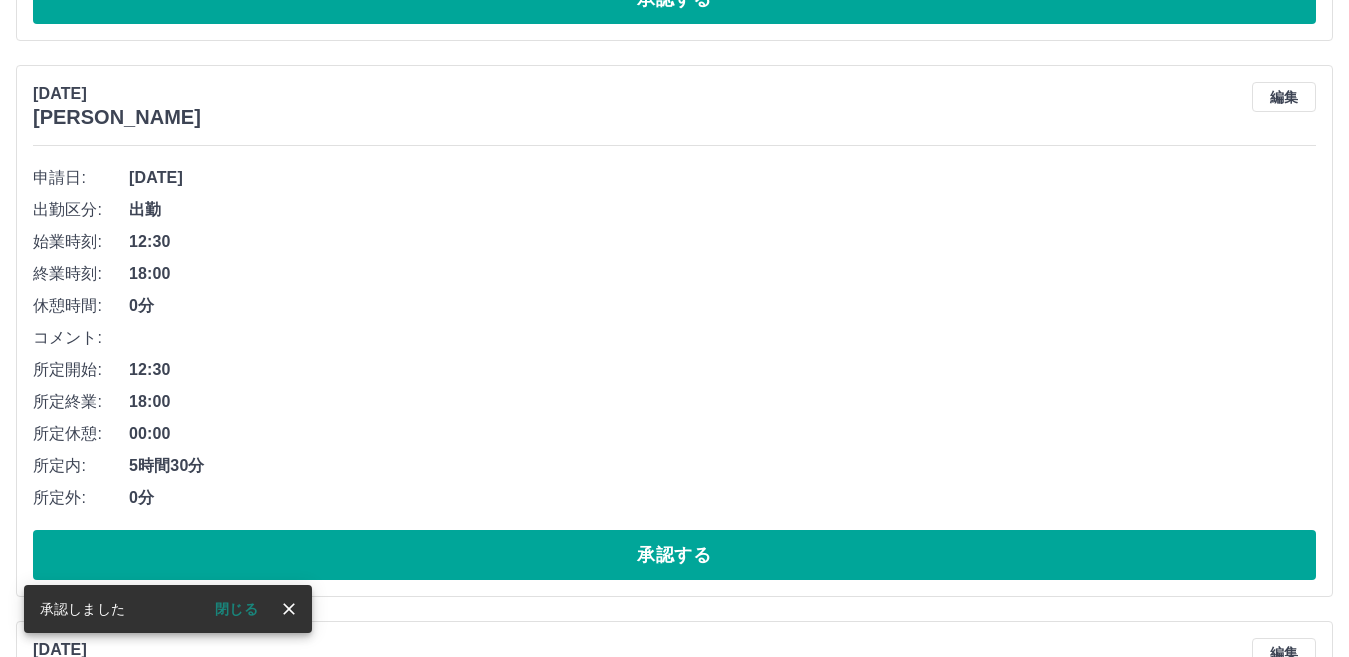 scroll, scrollTop: 2823, scrollLeft: 0, axis: vertical 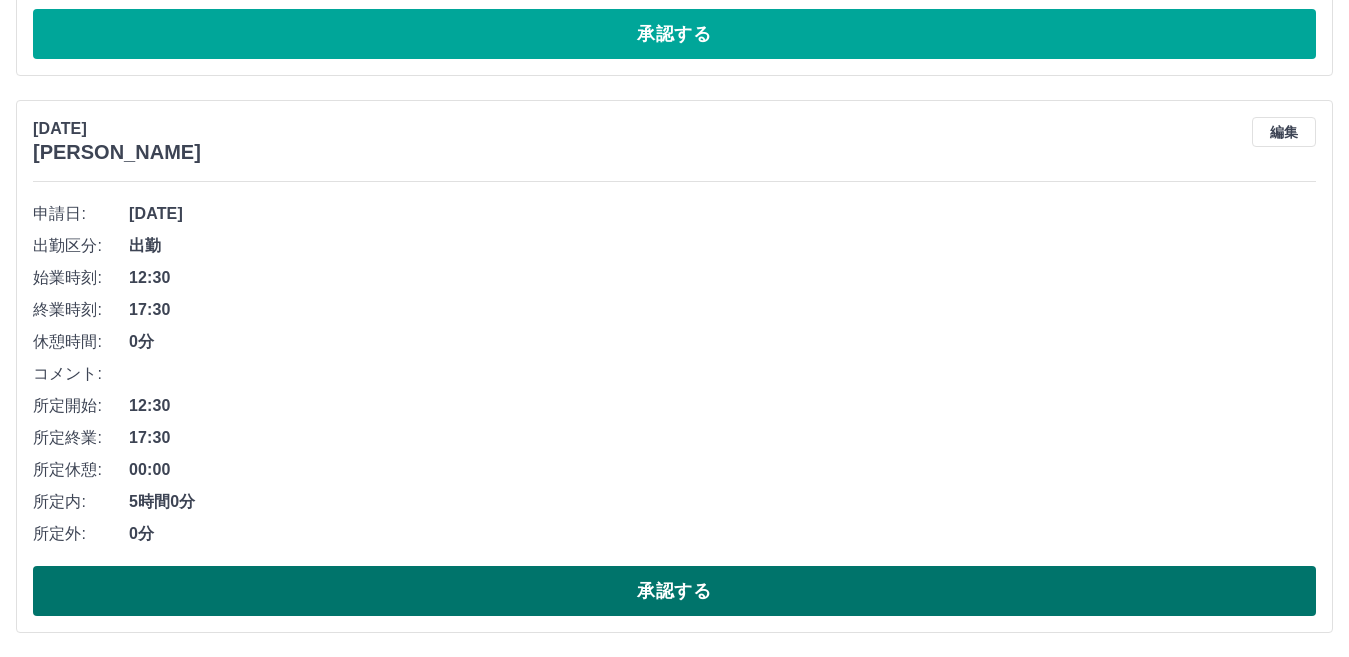 click on "承認する" at bounding box center [674, 591] 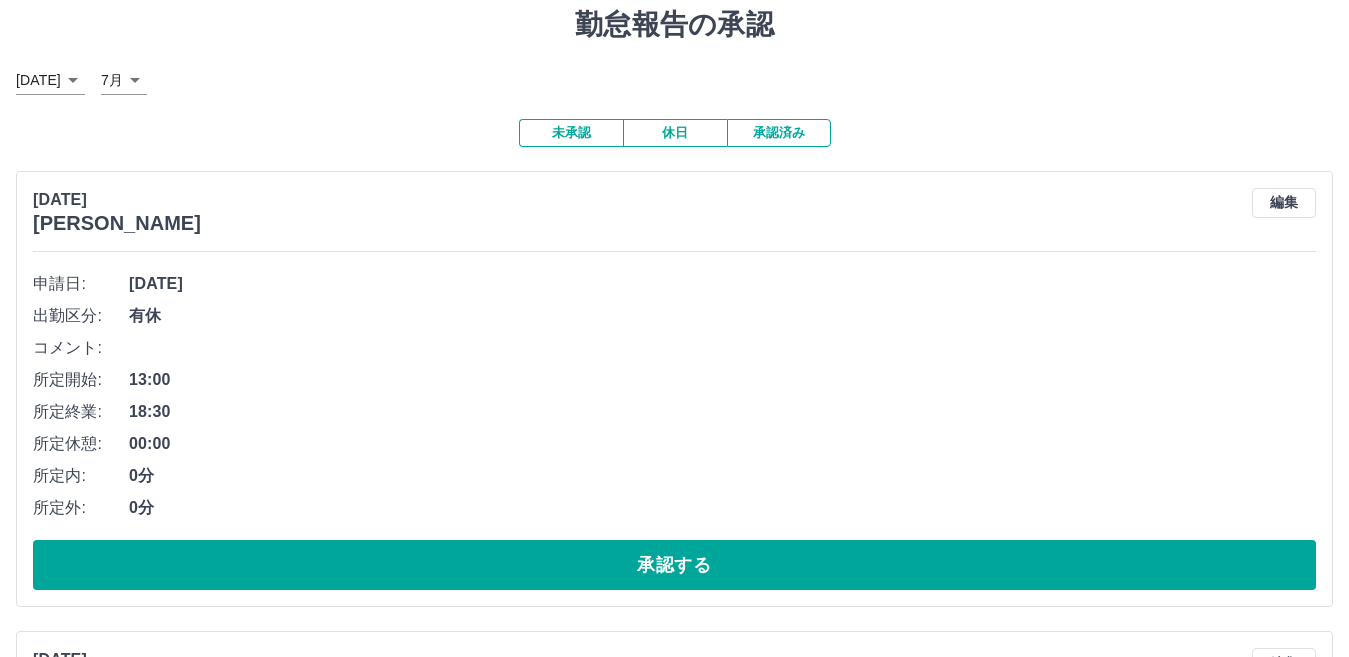 scroll, scrollTop: 100, scrollLeft: 0, axis: vertical 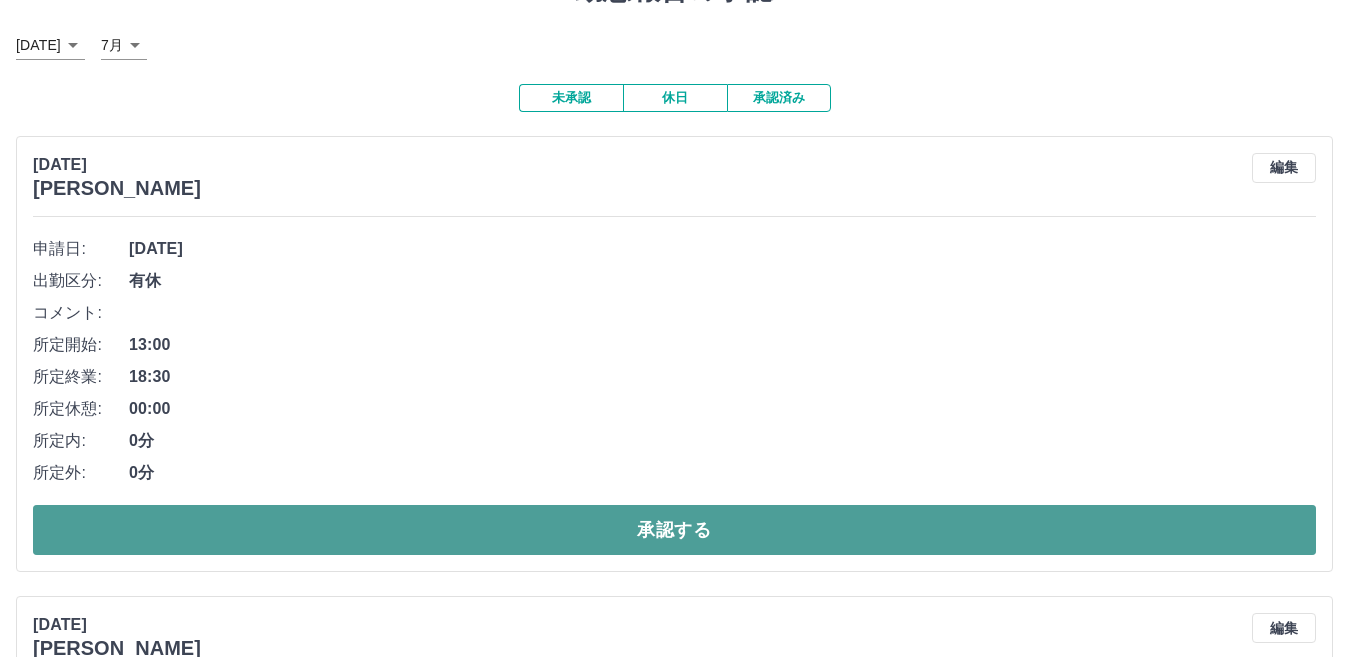 click on "承認する" at bounding box center (674, 530) 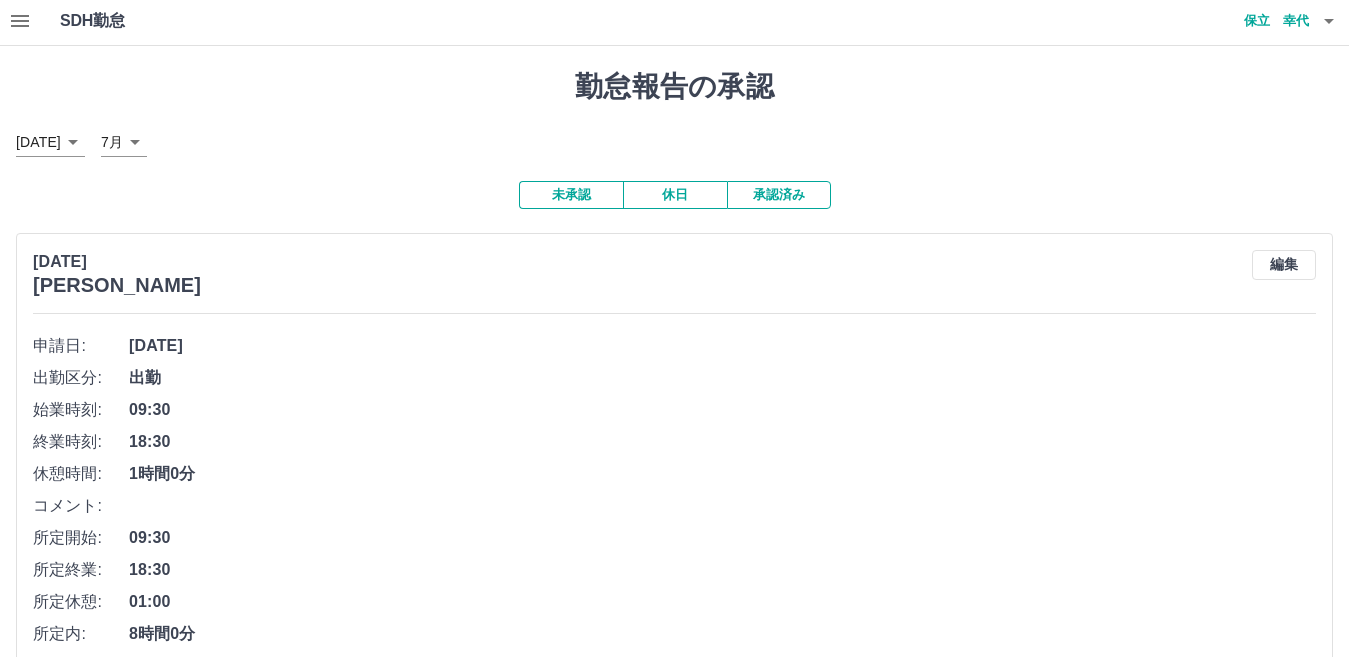 scroll, scrollTop: 0, scrollLeft: 0, axis: both 